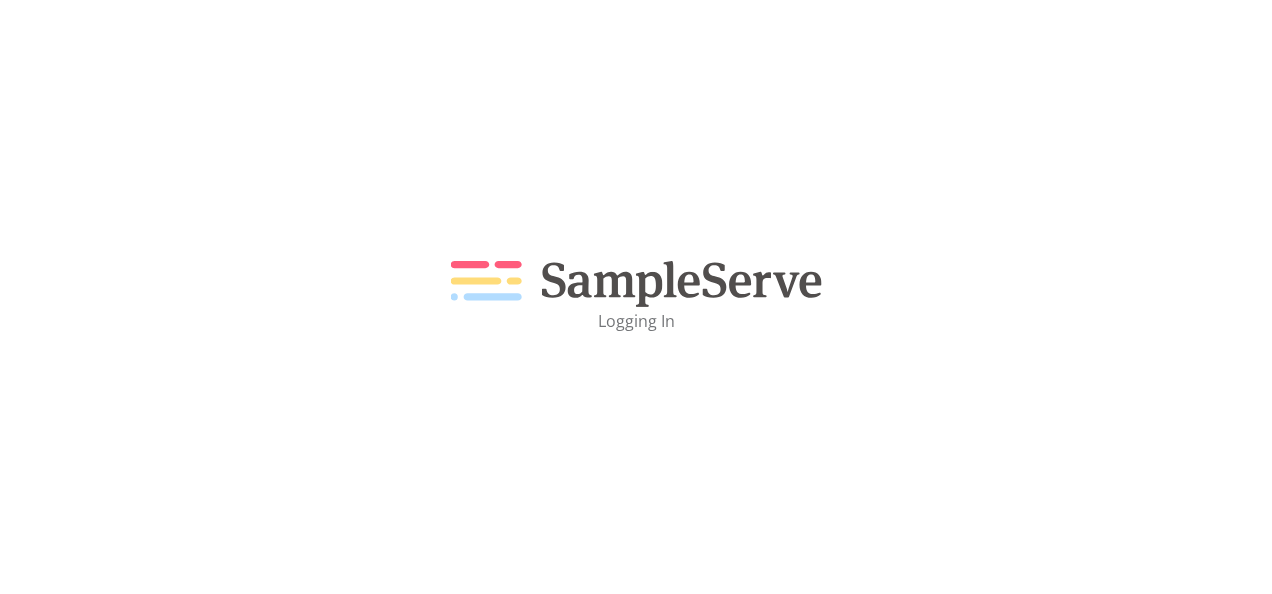 scroll, scrollTop: 0, scrollLeft: 0, axis: both 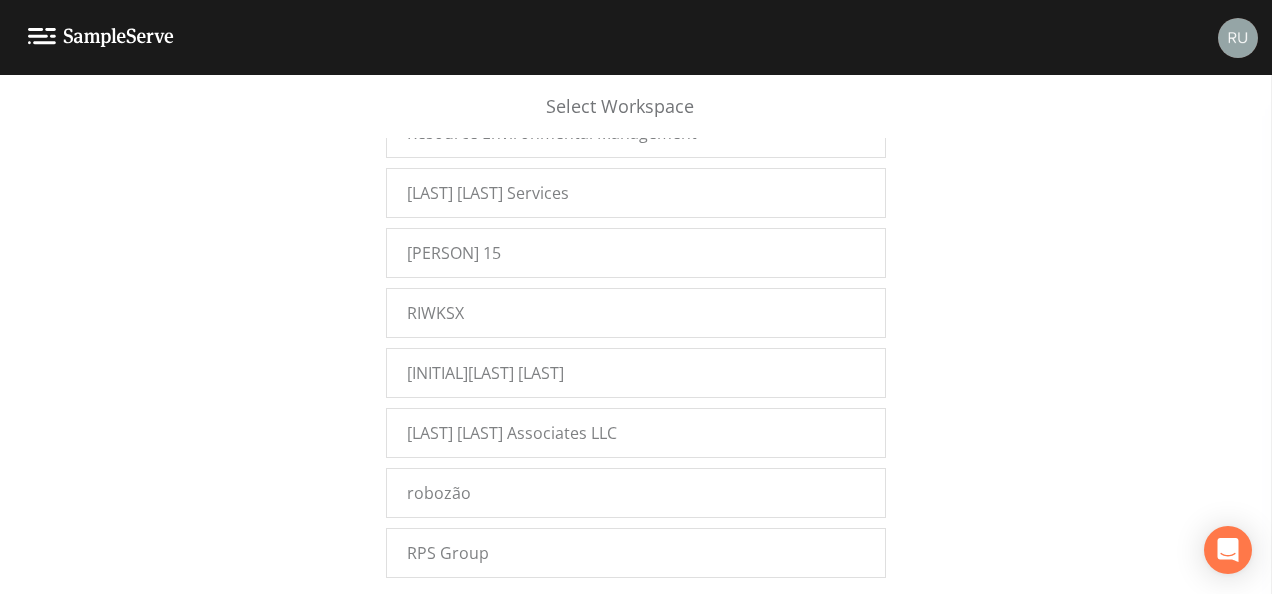 click on "[LAST] [FIRST] [LAST]" at bounding box center [482, 613] 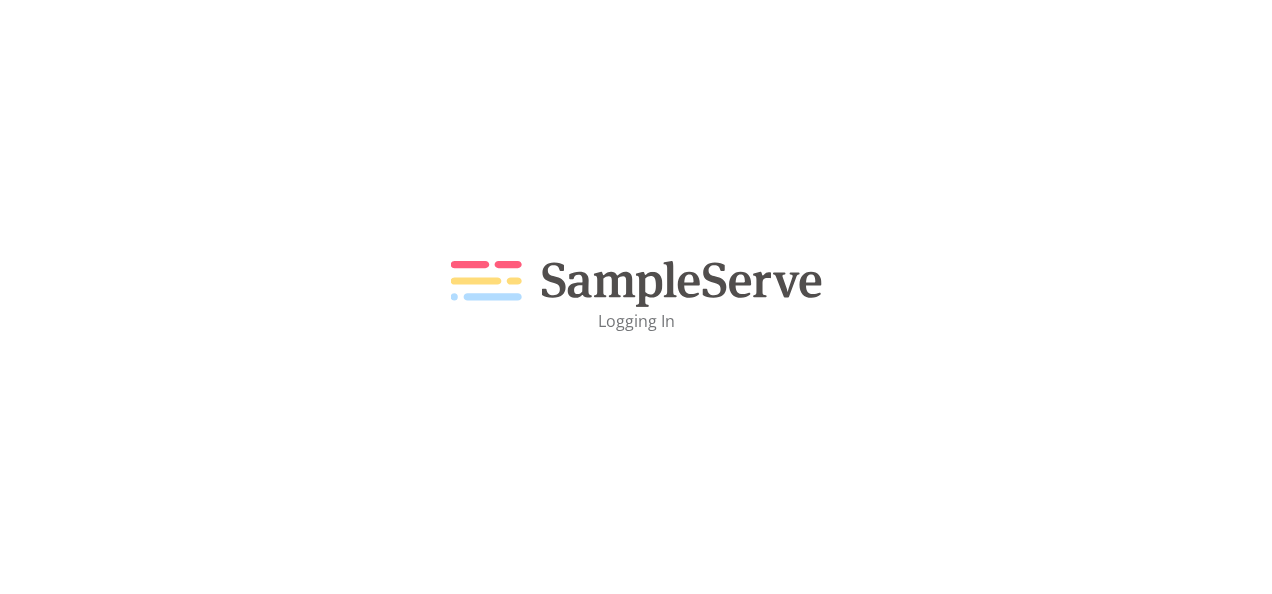 scroll, scrollTop: 0, scrollLeft: 0, axis: both 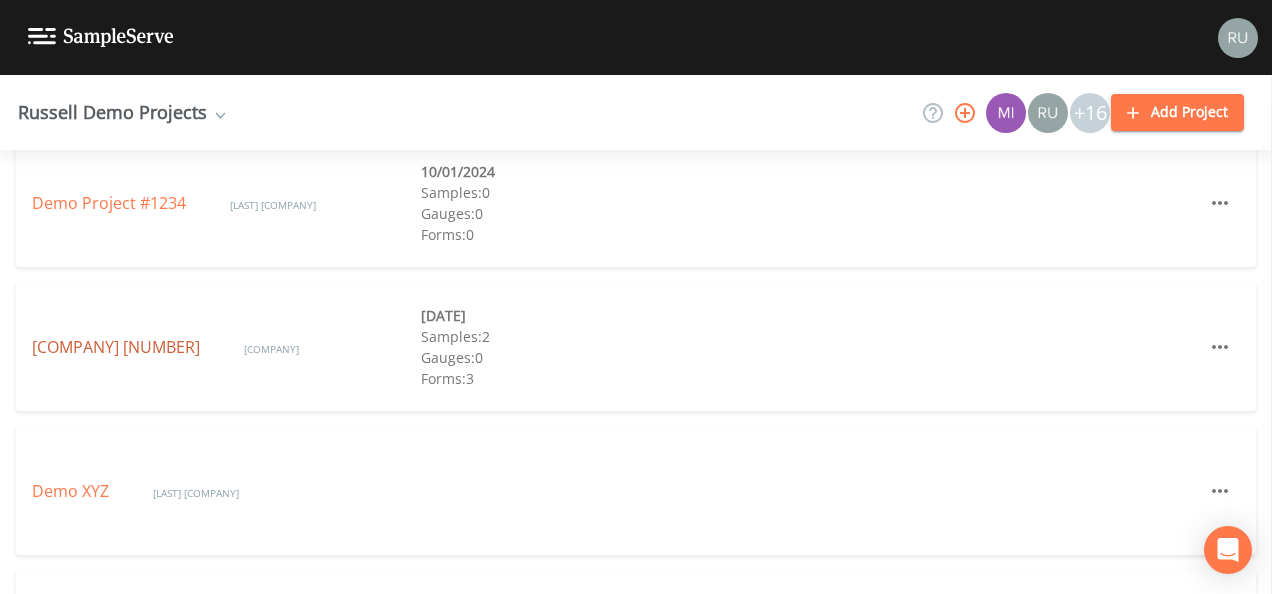click on "[COMPANY] [NUMBER]" at bounding box center [118, 347] 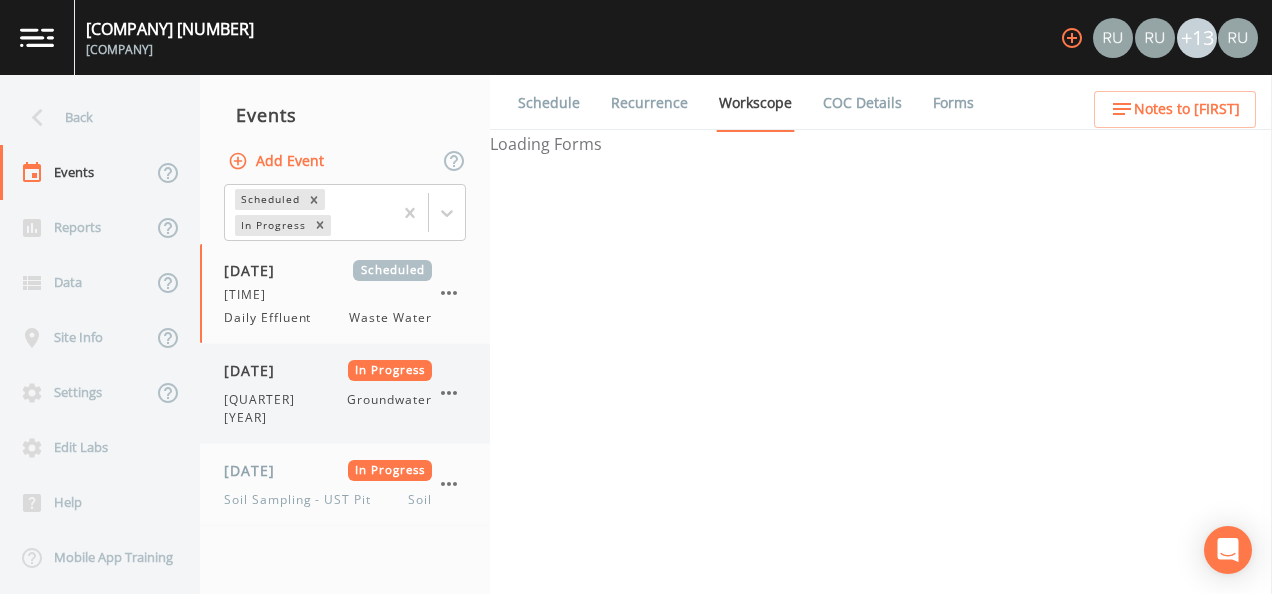 select on "[UUID]" 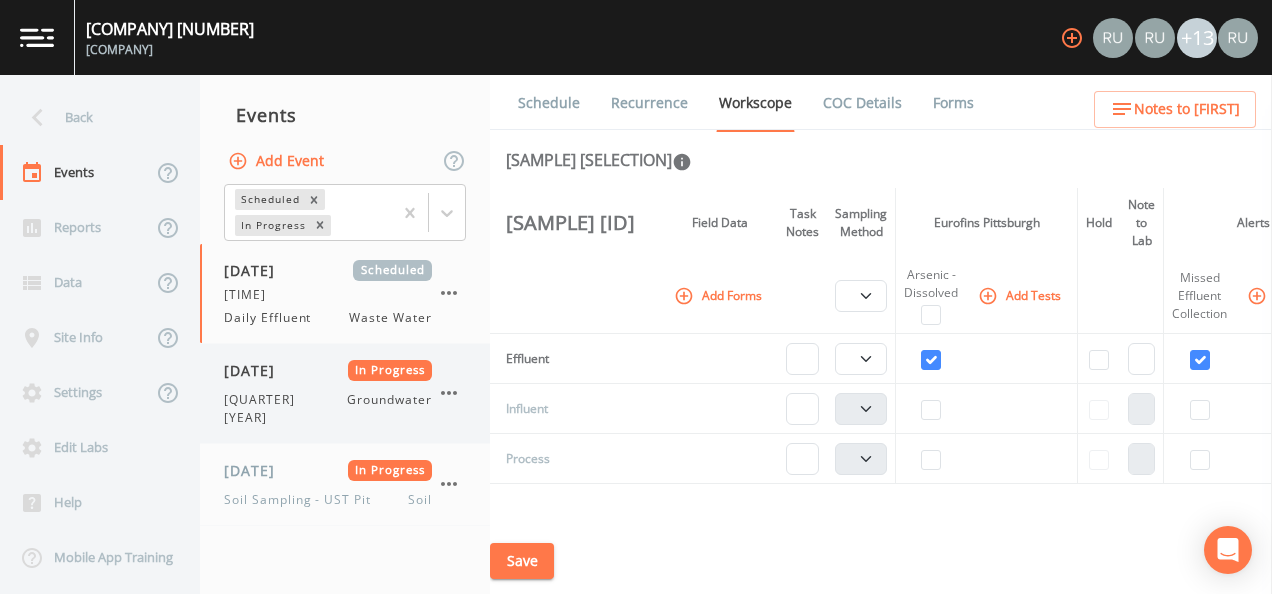 click on "01/31/2025 In Progress 3rd QTR 2024 Groundwater" at bounding box center [328, 393] 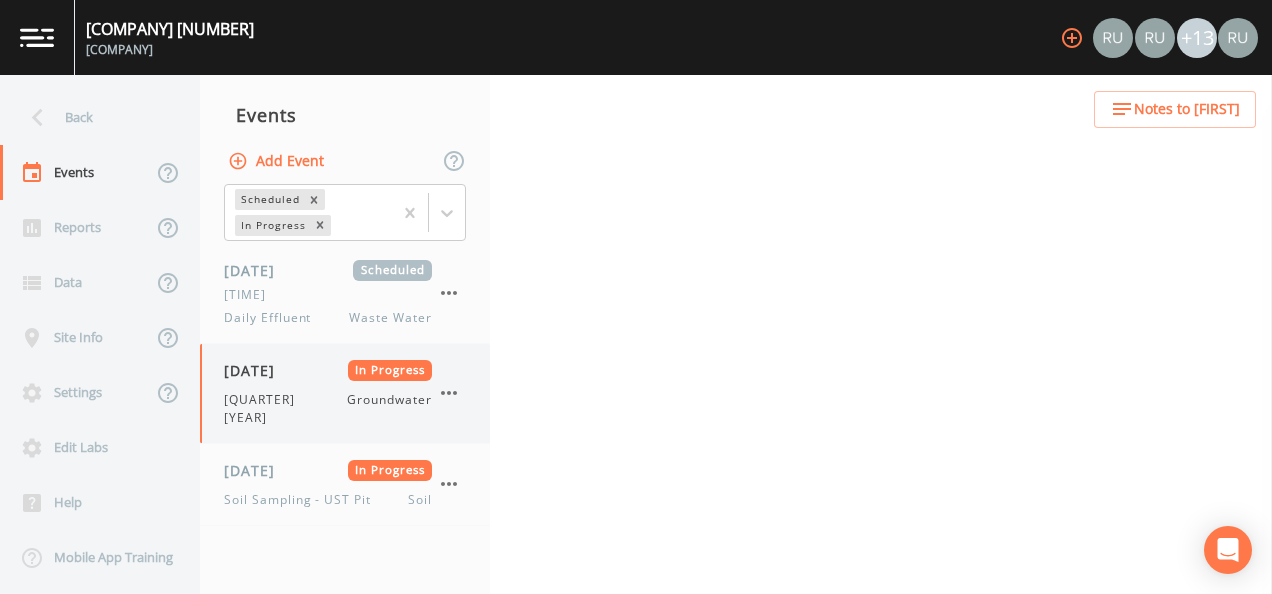 select on "4f082be6-97a7-4f70-a81f-c26a4e896ad7" 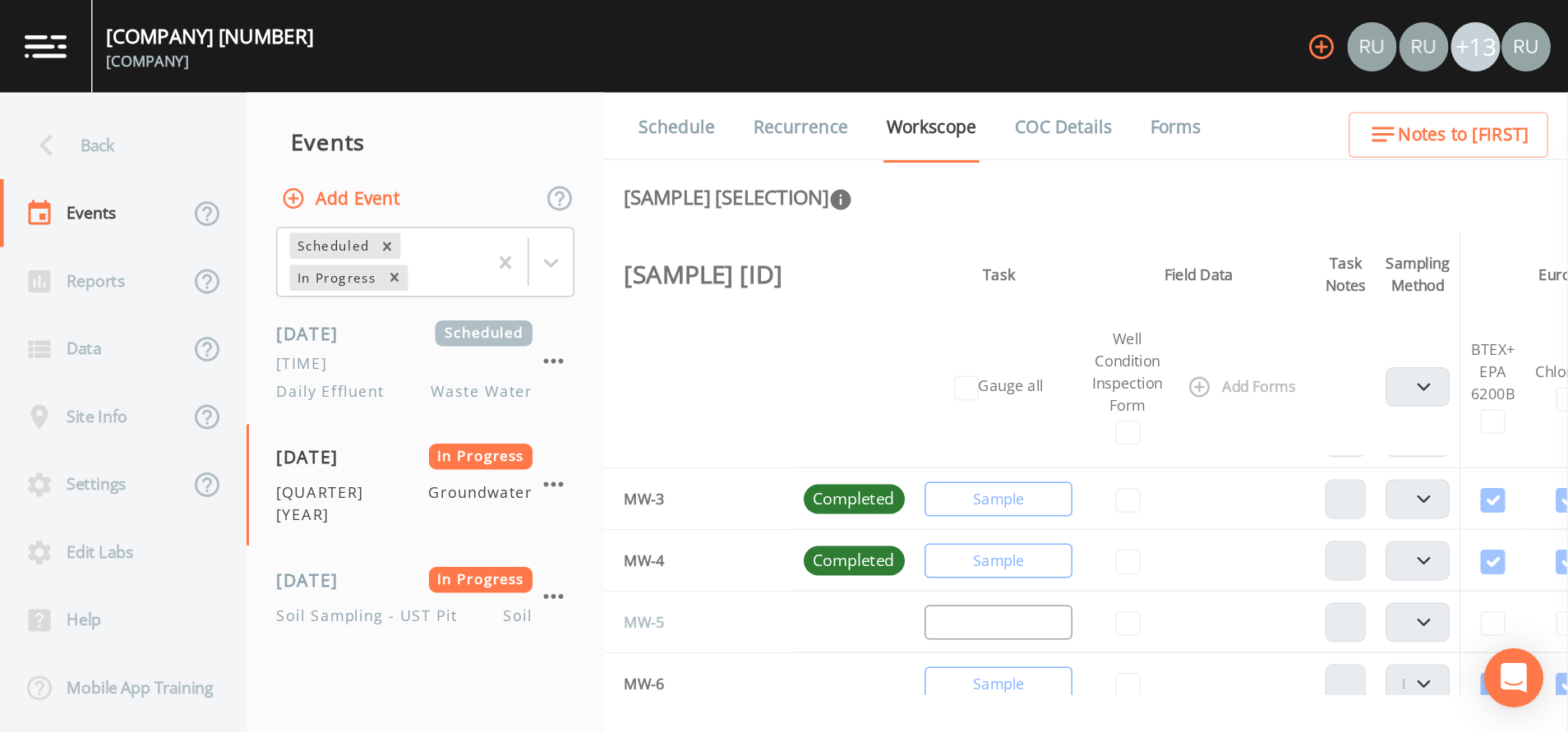 scroll, scrollTop: 0, scrollLeft: 0, axis: both 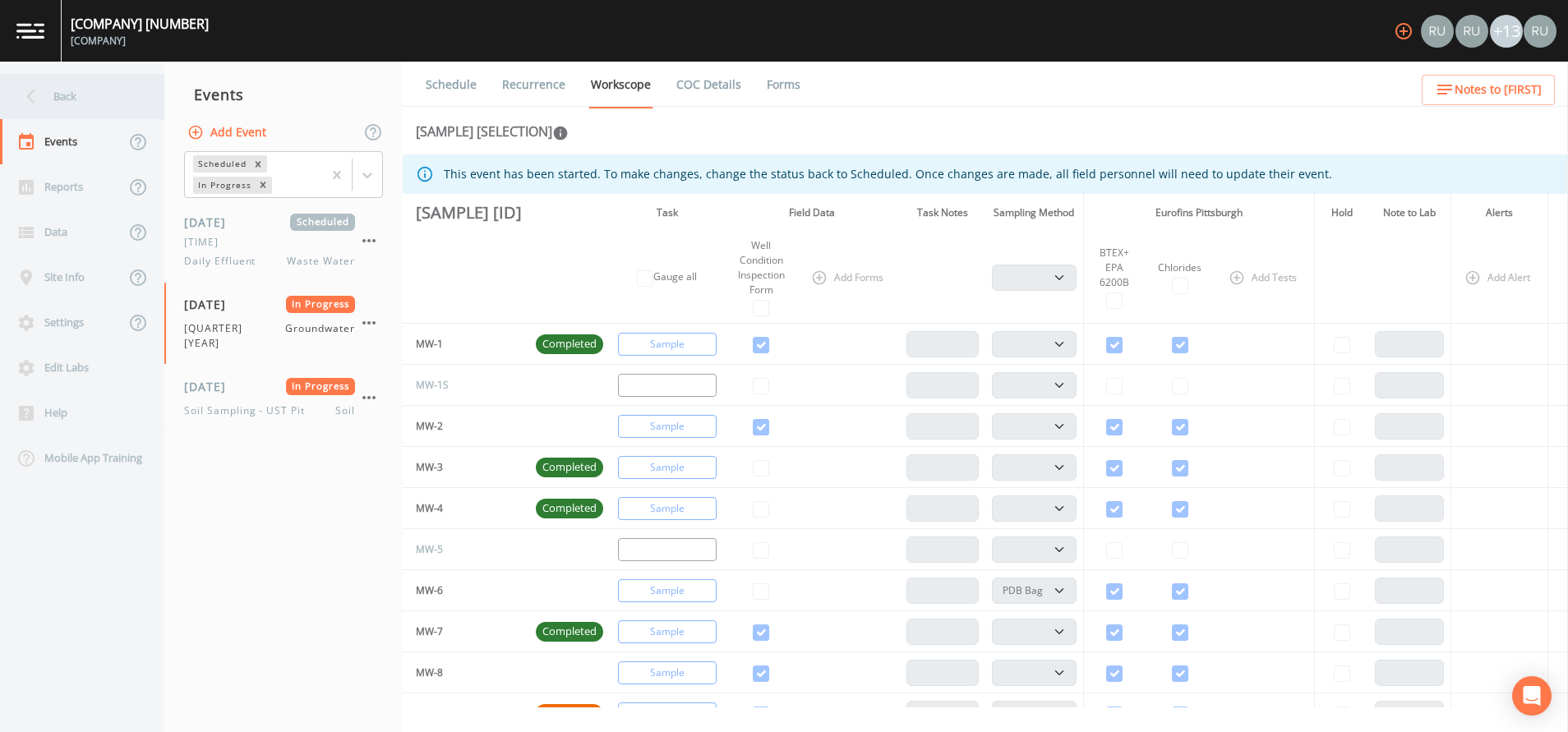 click 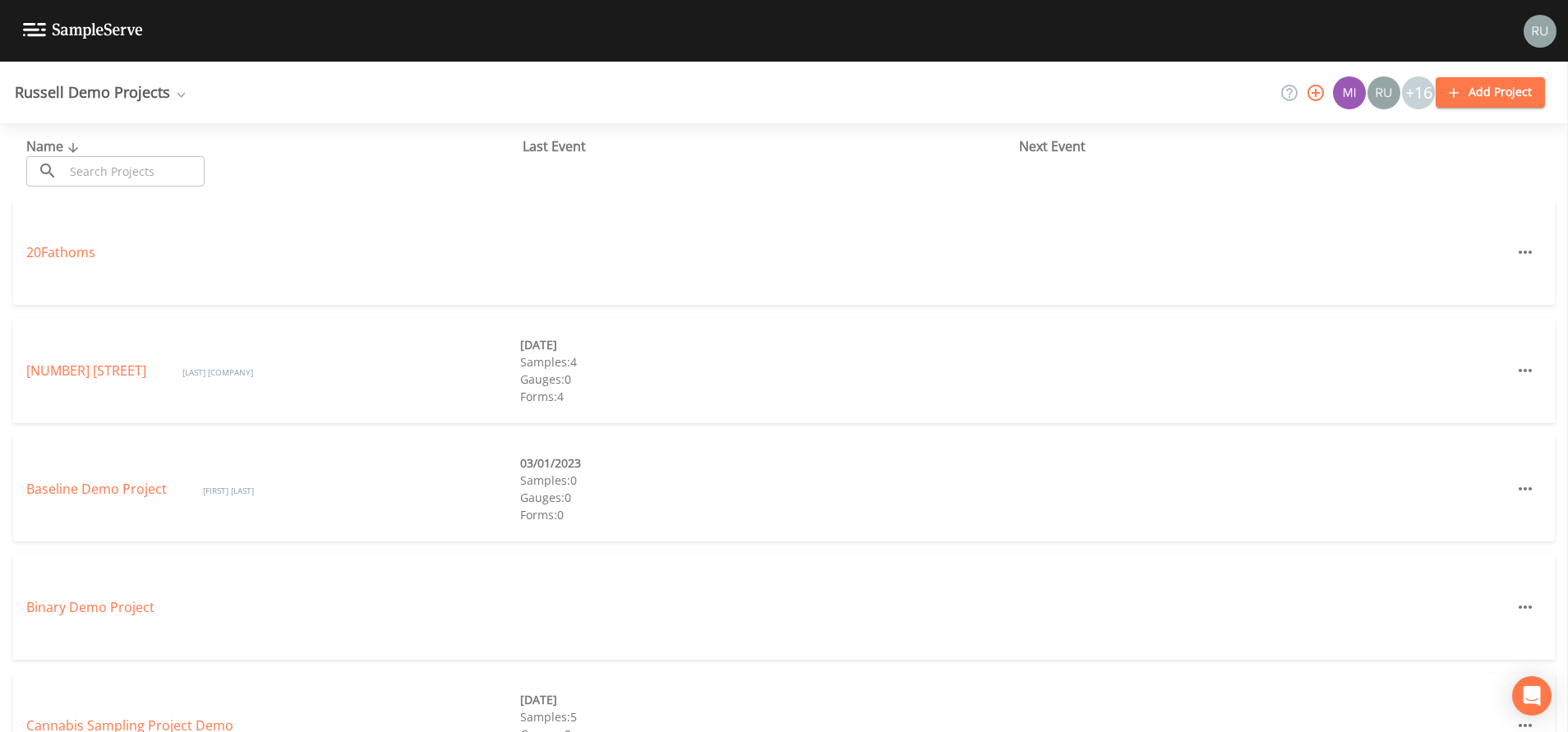 click at bounding box center (1540, 31) 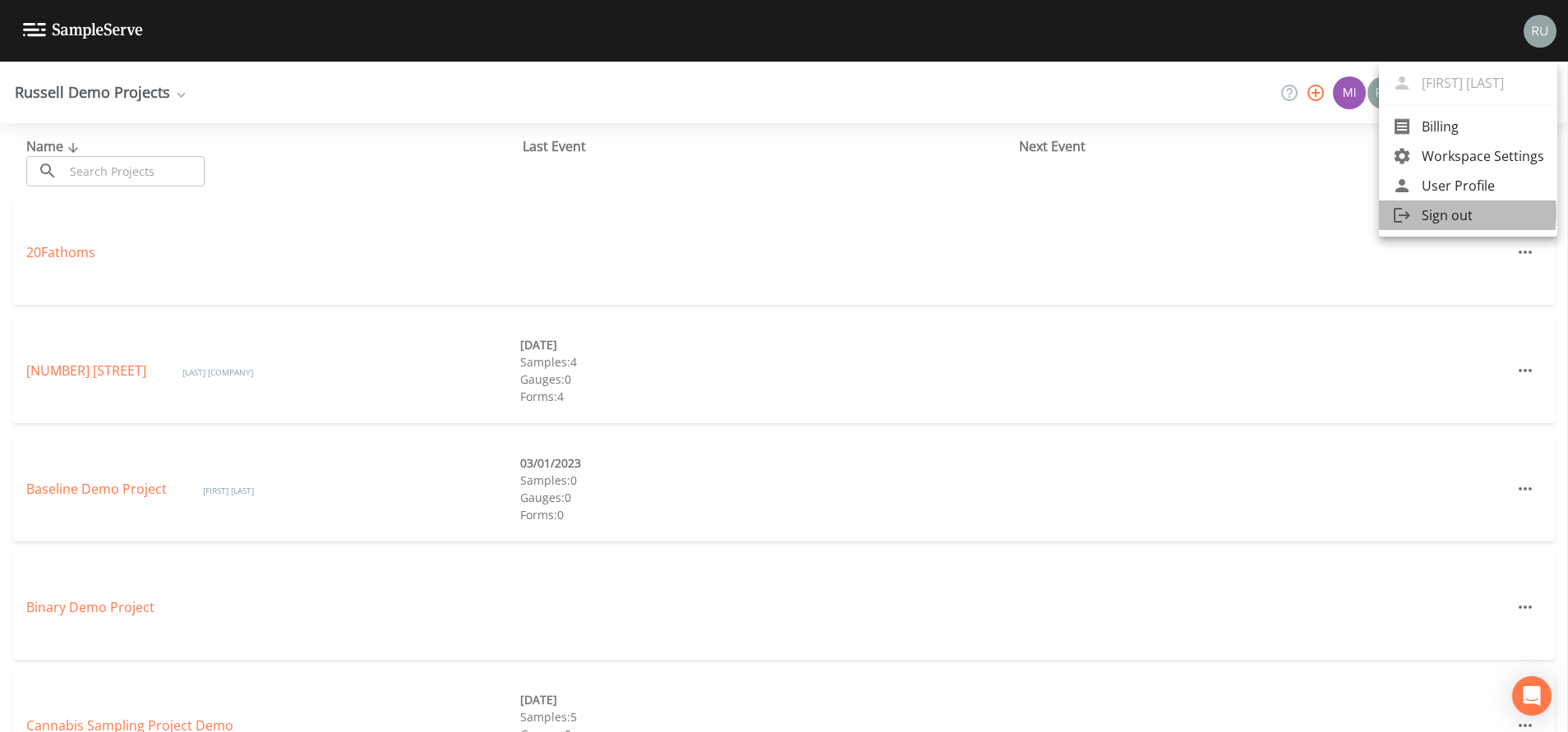 click on "Sign out" at bounding box center (1483, 215) 